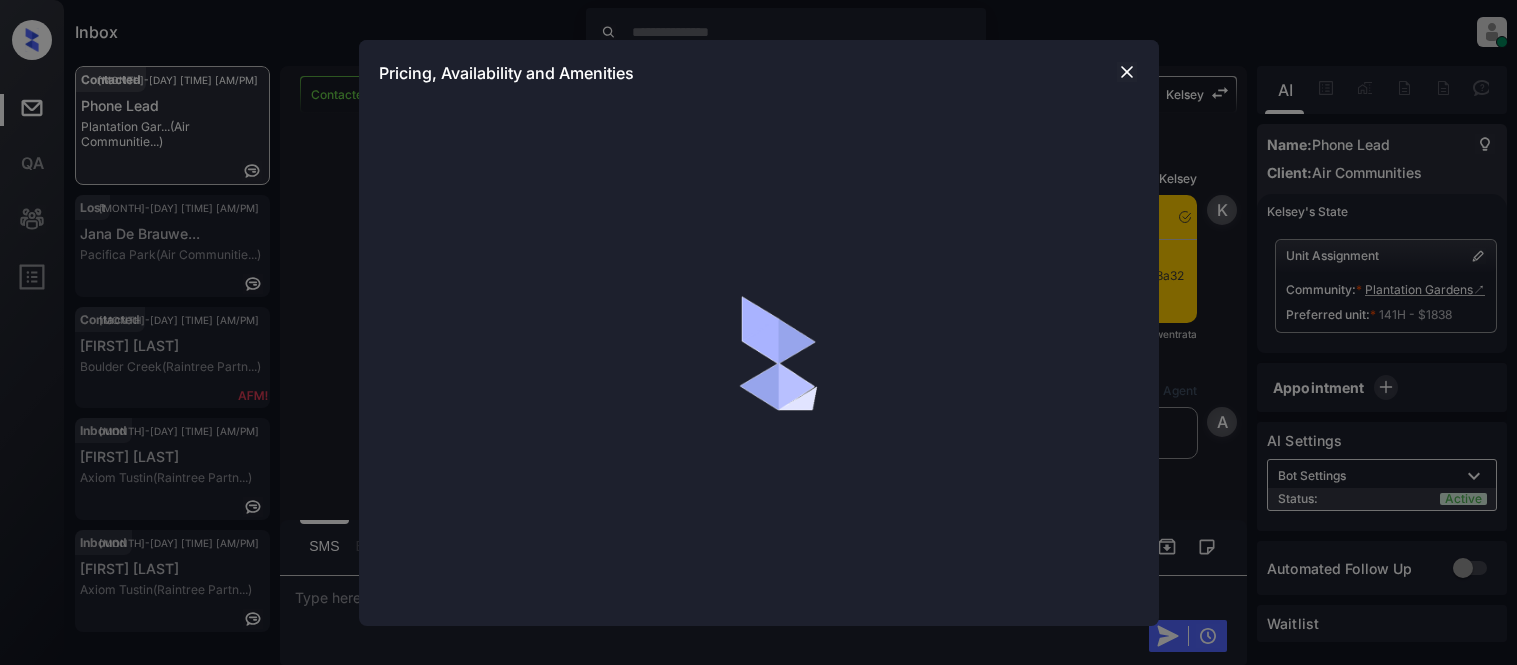 scroll, scrollTop: 0, scrollLeft: 0, axis: both 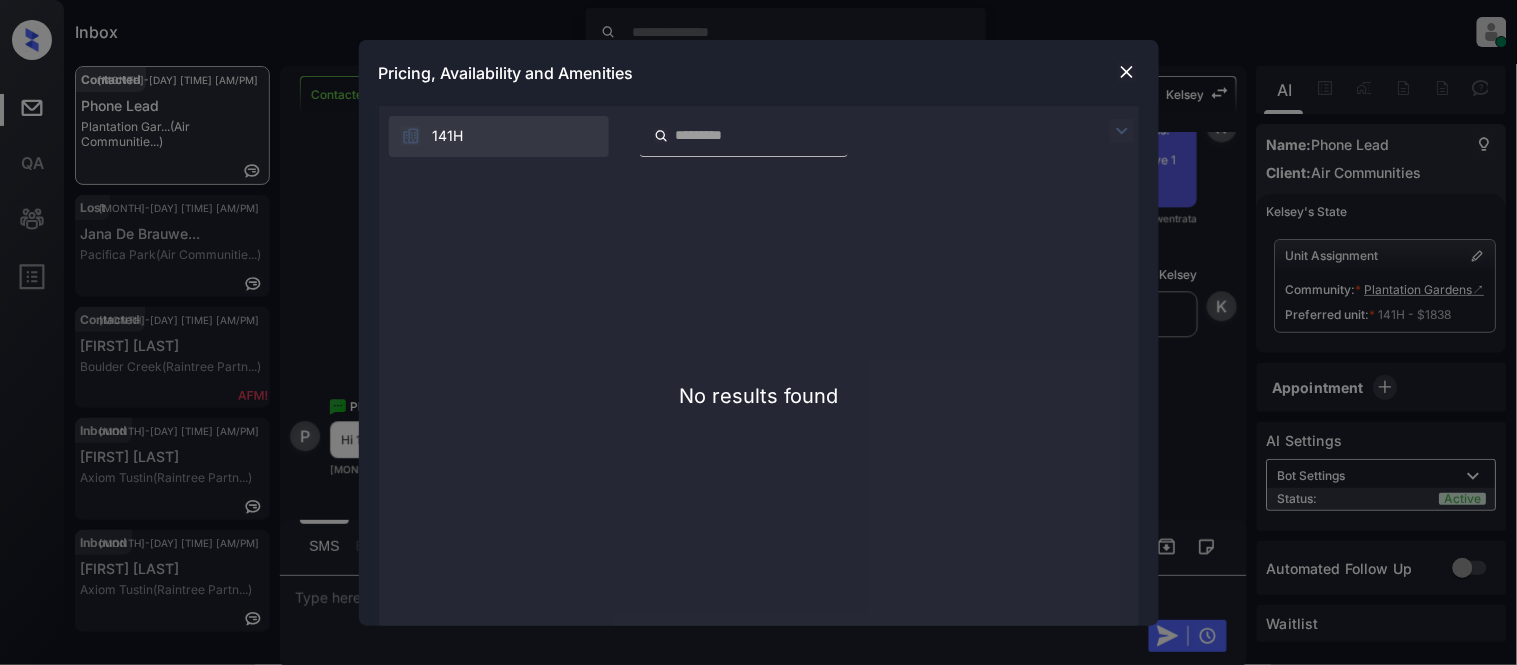 click at bounding box center [1127, 72] 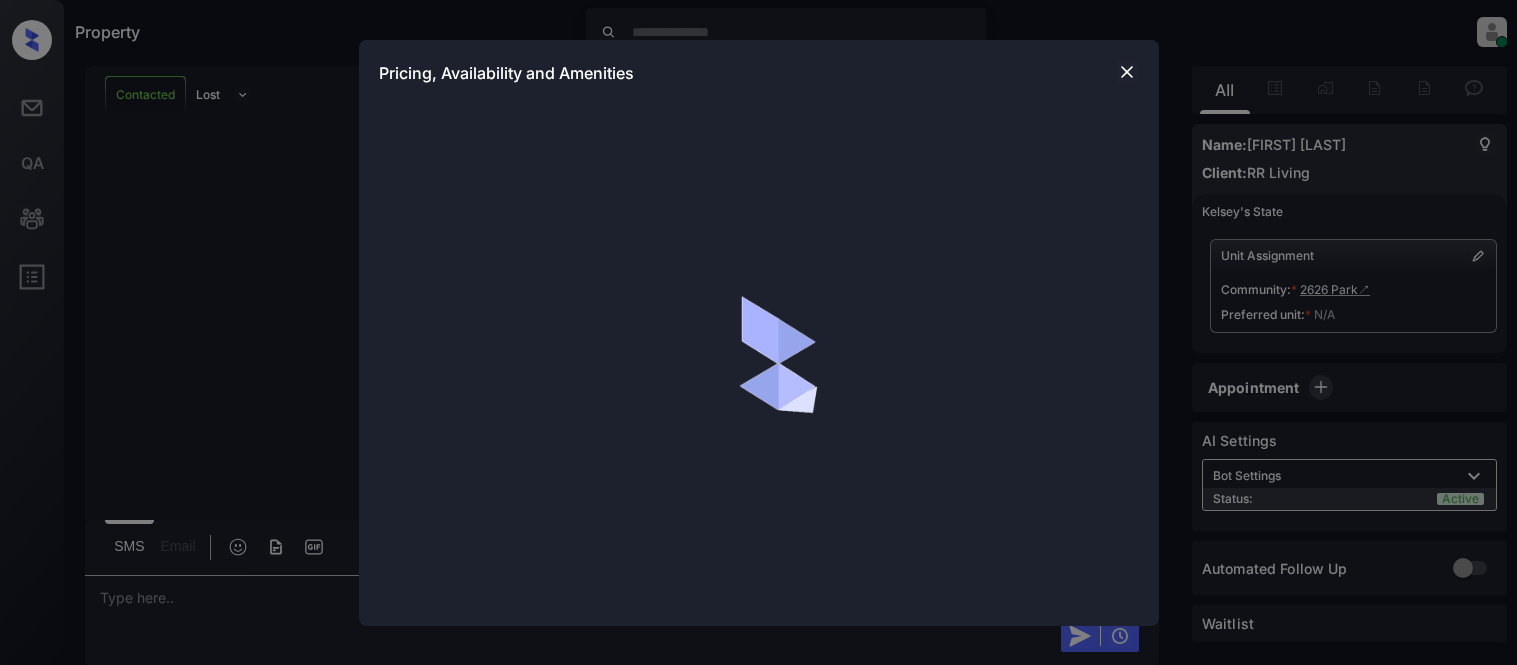 scroll, scrollTop: 0, scrollLeft: 0, axis: both 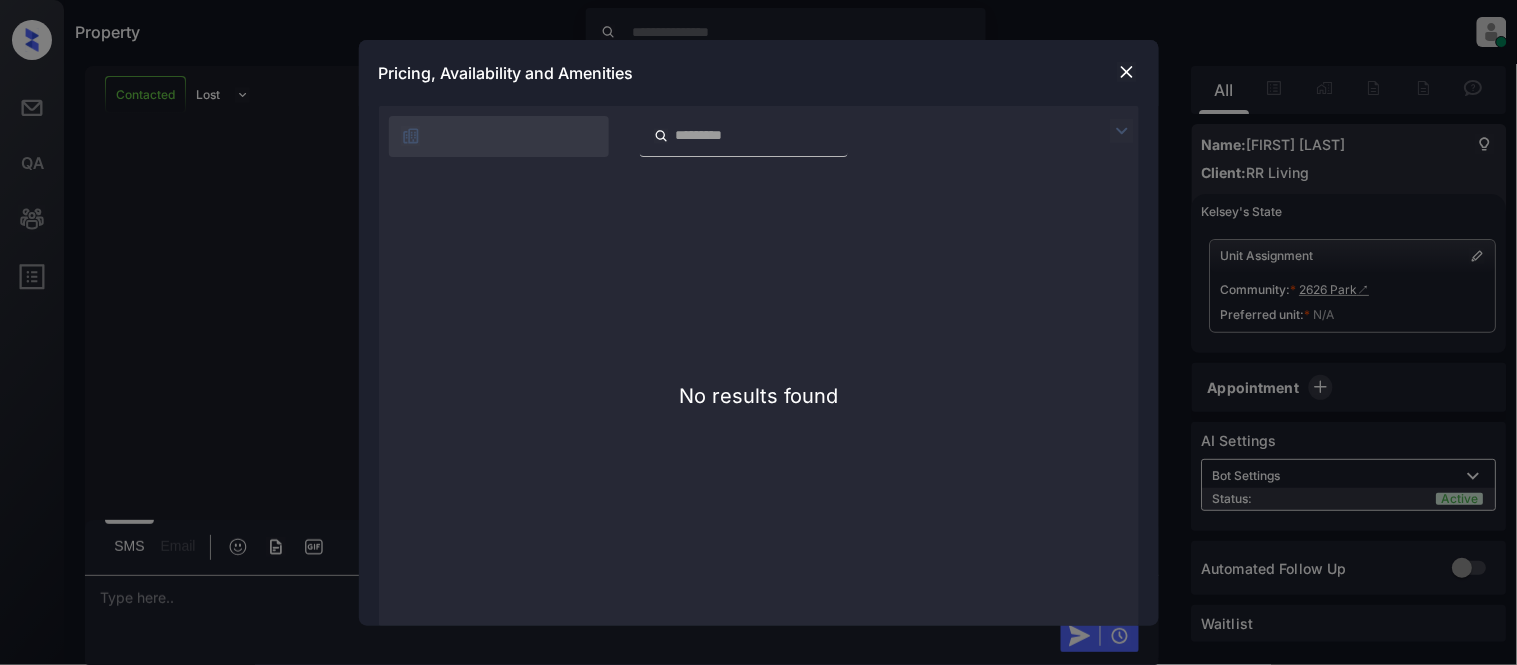 click at bounding box center [1127, 72] 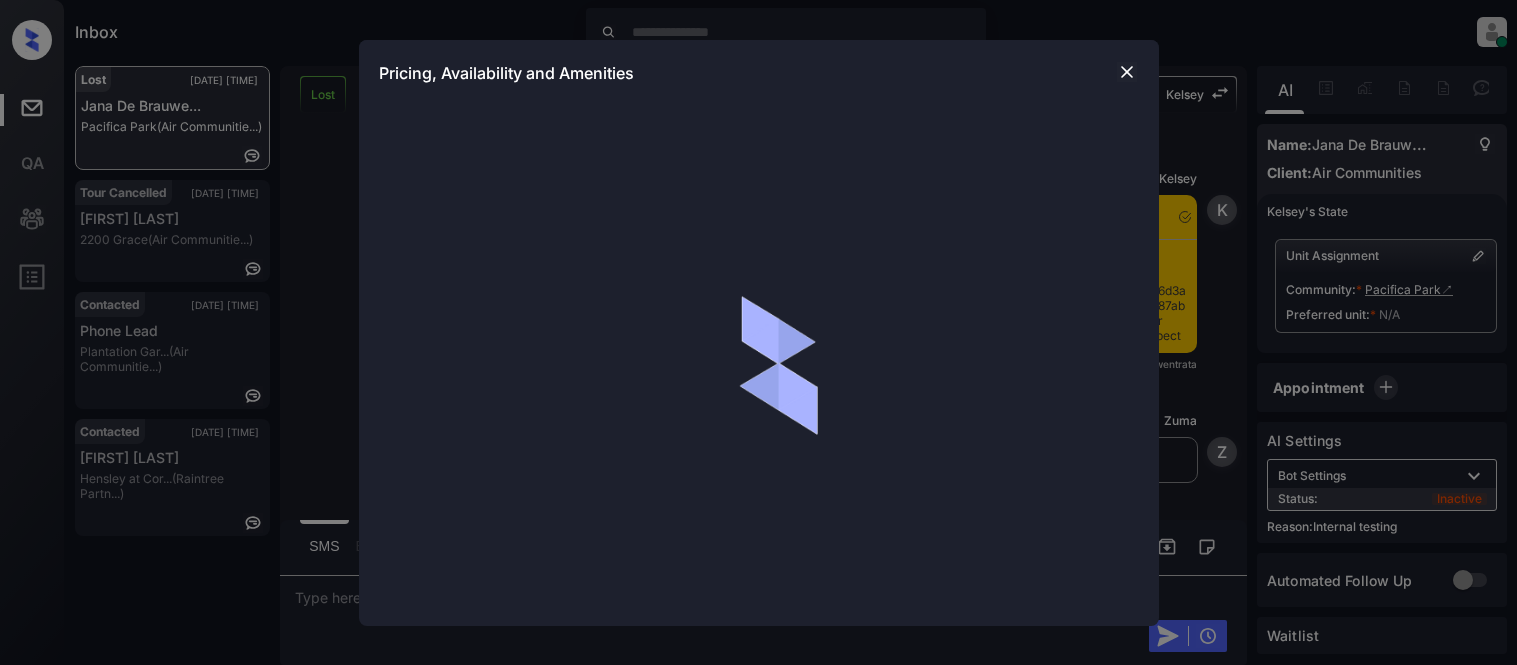 scroll, scrollTop: 0, scrollLeft: 0, axis: both 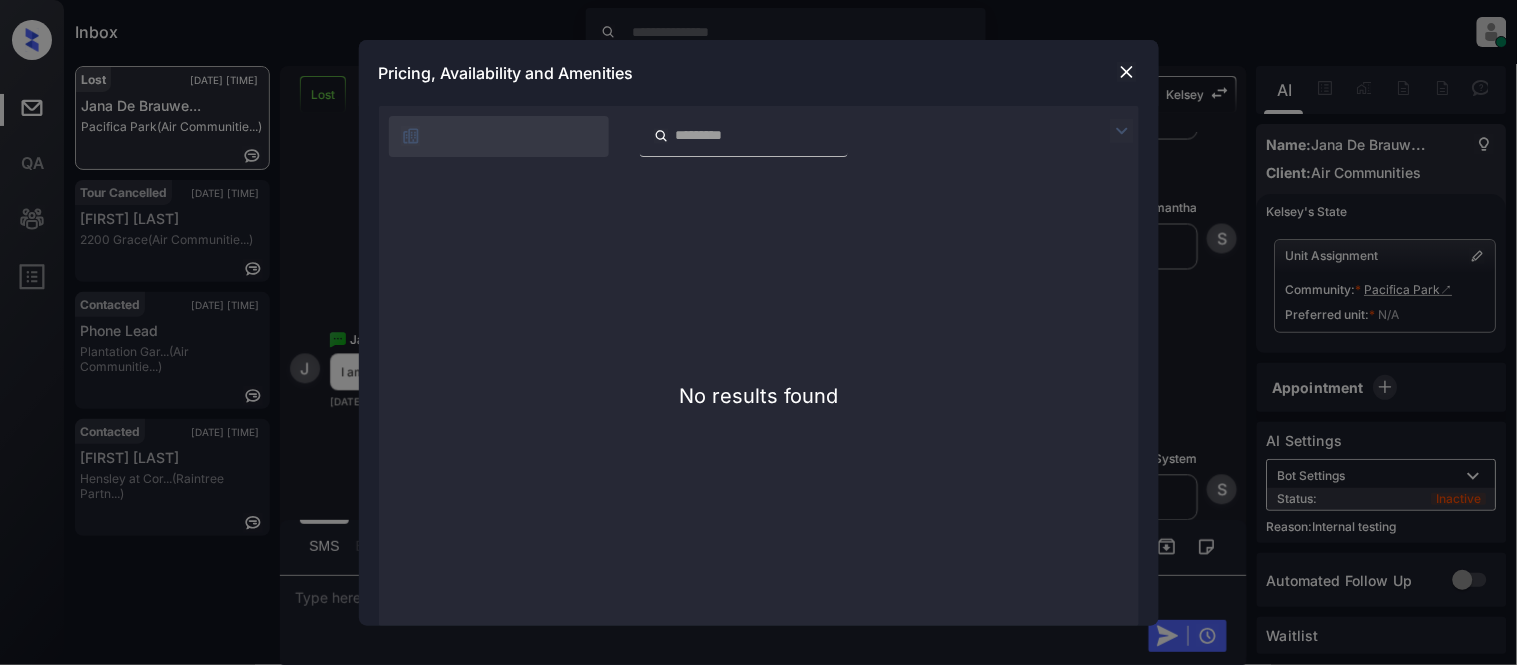click at bounding box center [1127, 72] 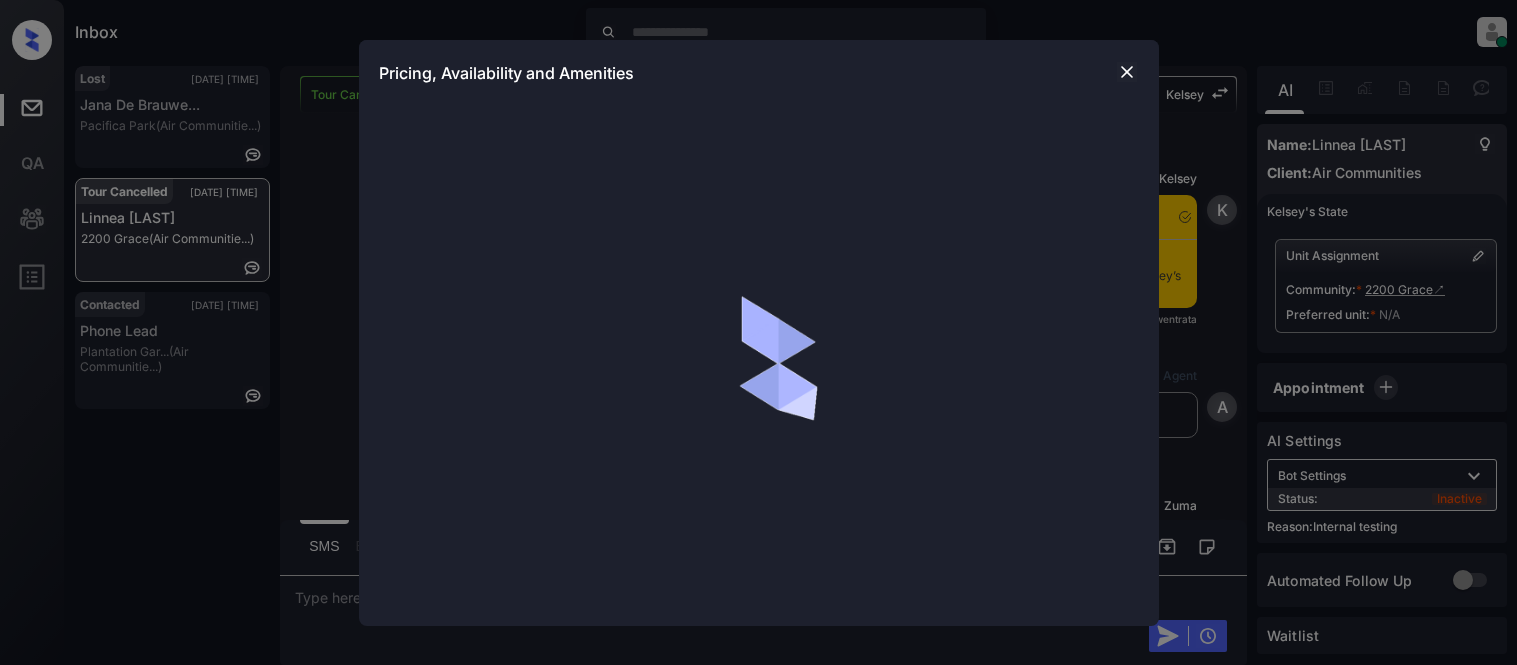 scroll, scrollTop: 0, scrollLeft: 0, axis: both 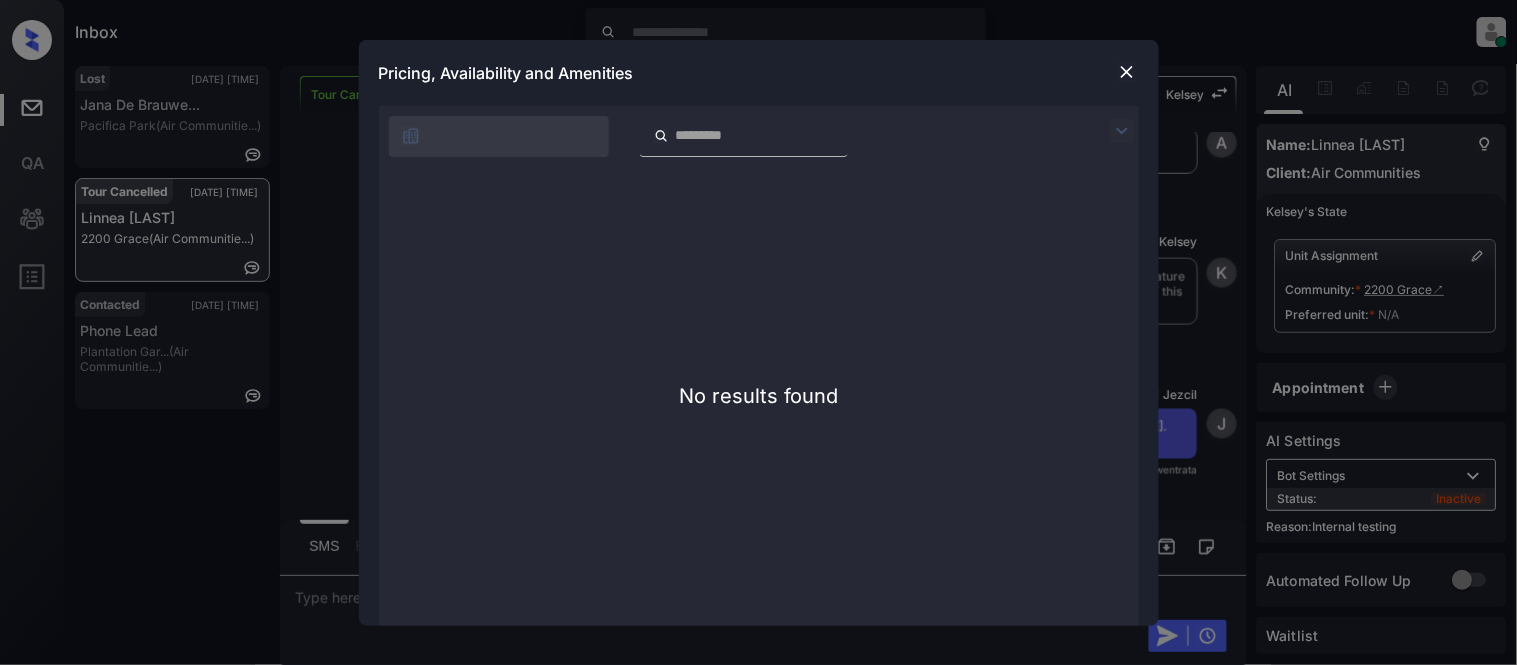 click at bounding box center [1127, 72] 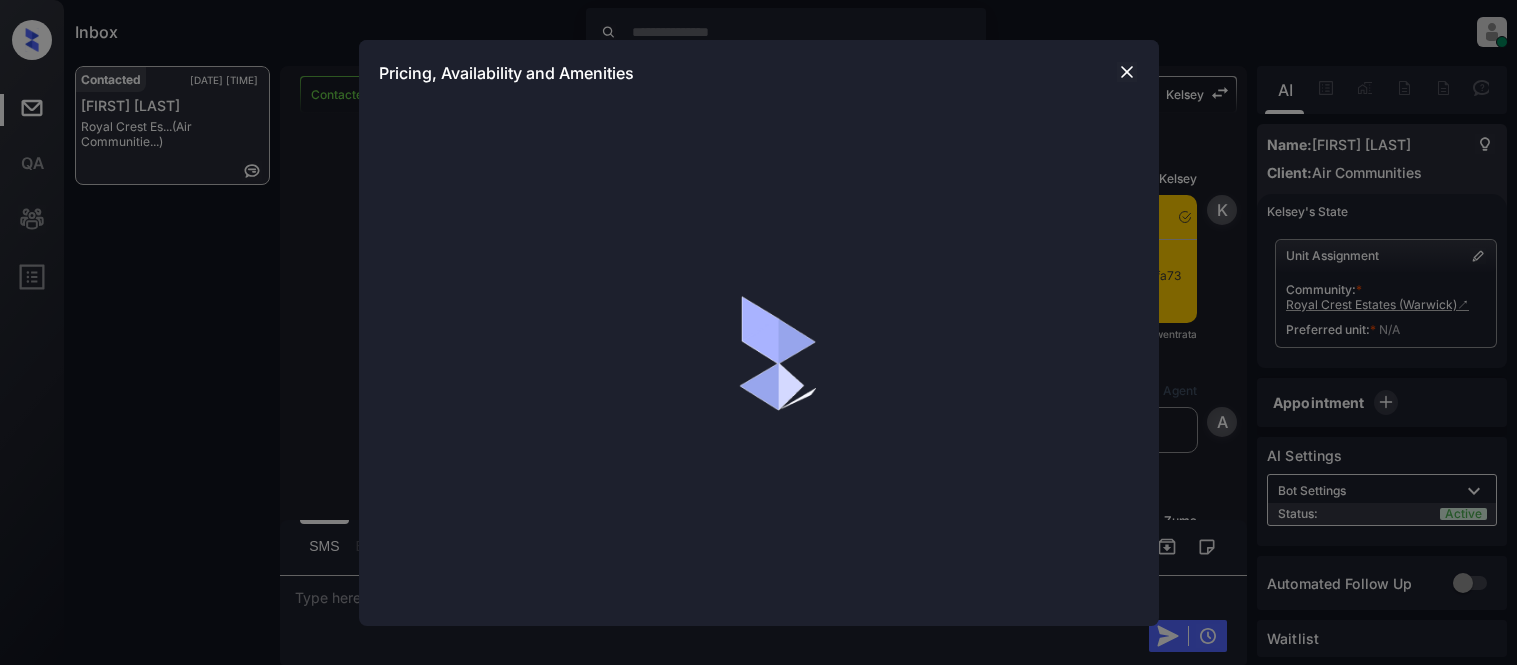 scroll, scrollTop: 0, scrollLeft: 0, axis: both 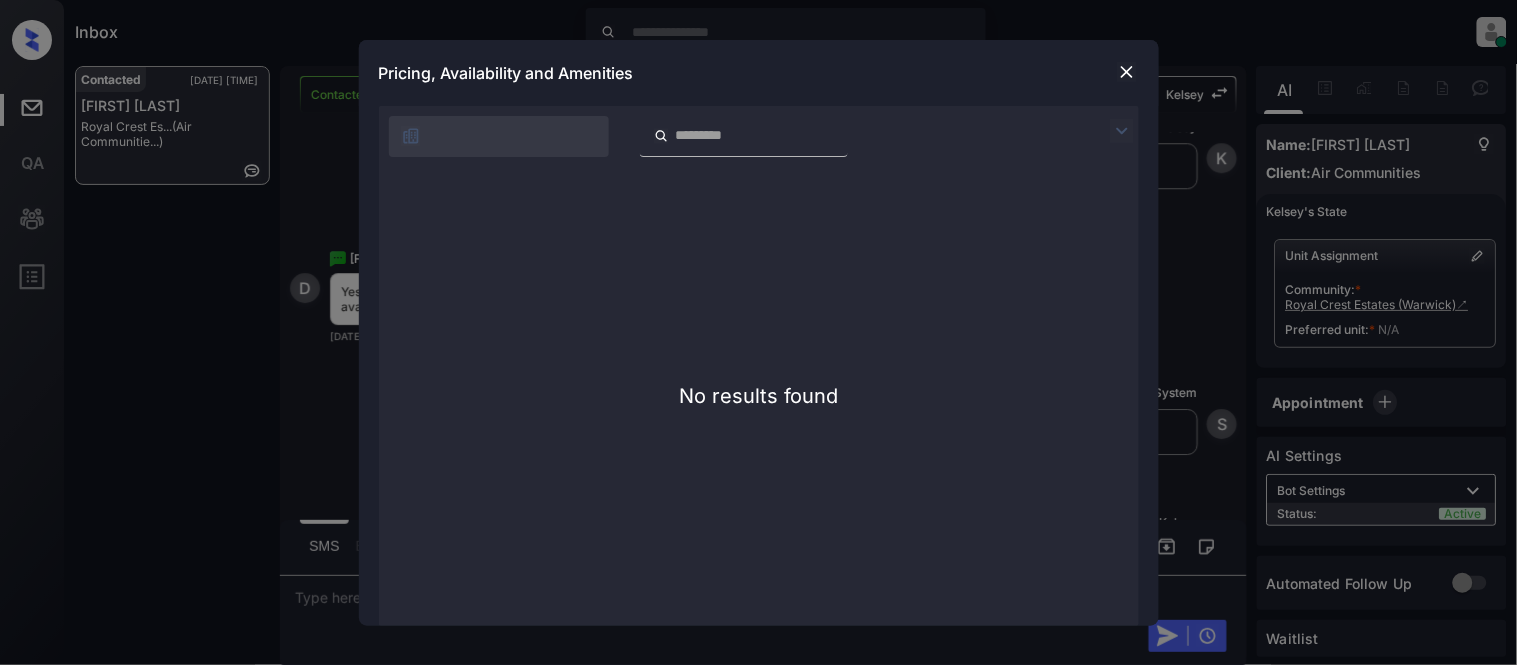 click at bounding box center (1127, 72) 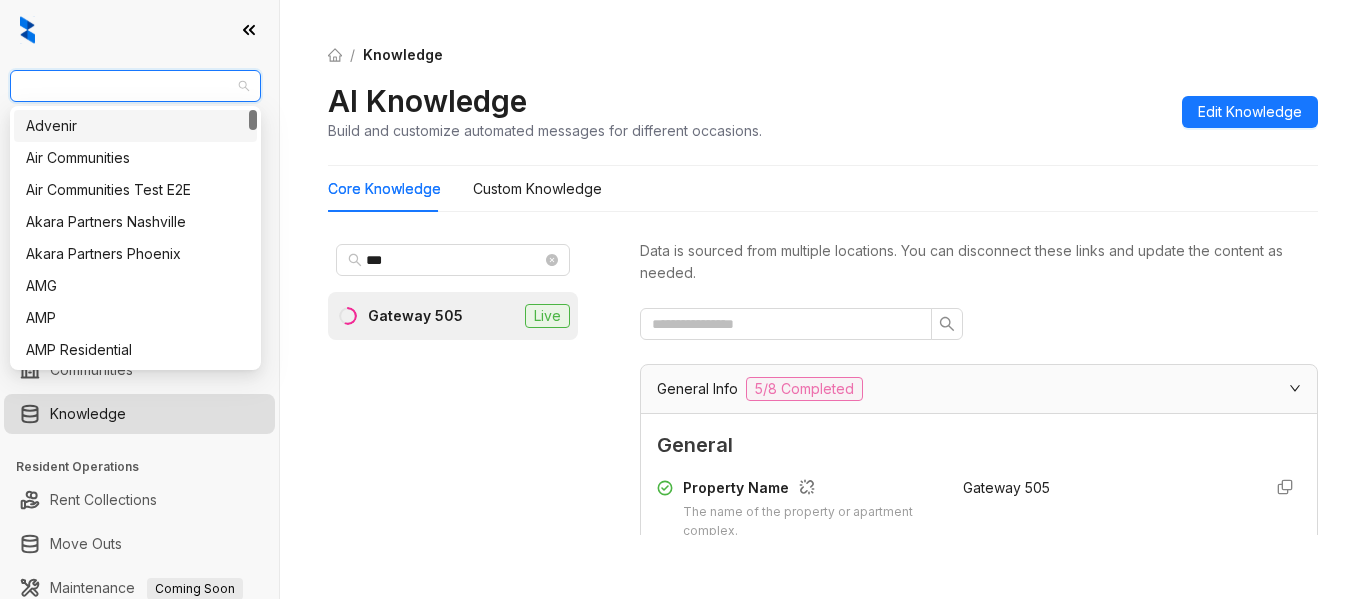 scroll, scrollTop: 0, scrollLeft: 0, axis: both 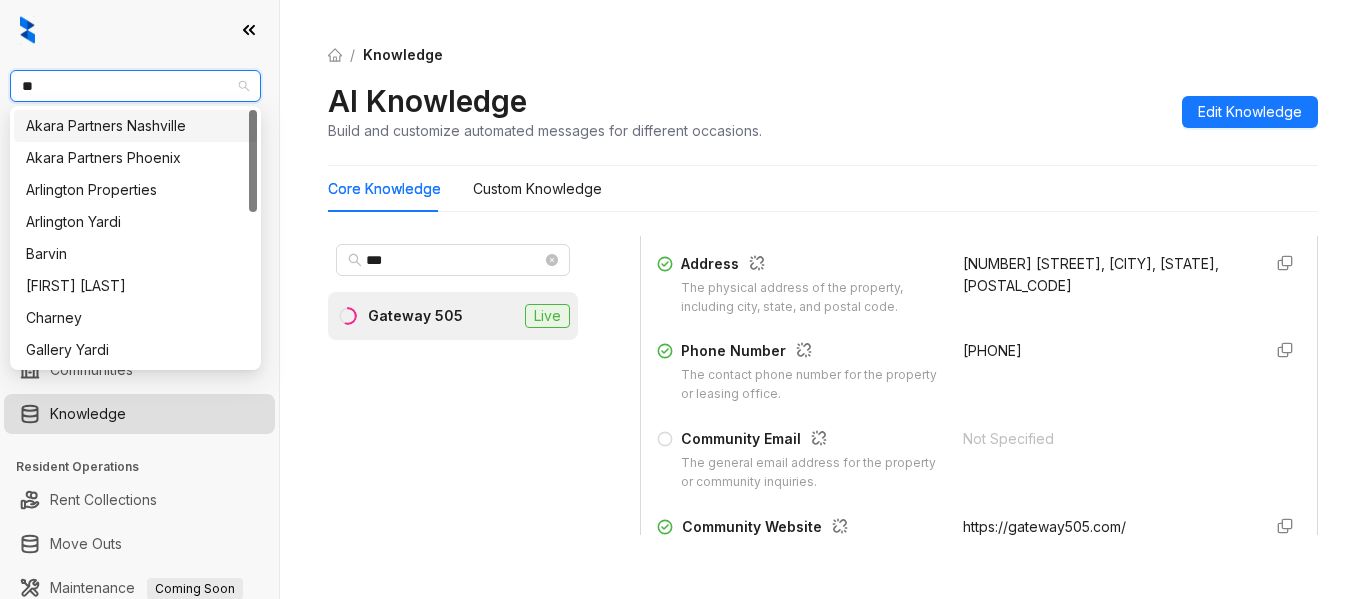 type on "***" 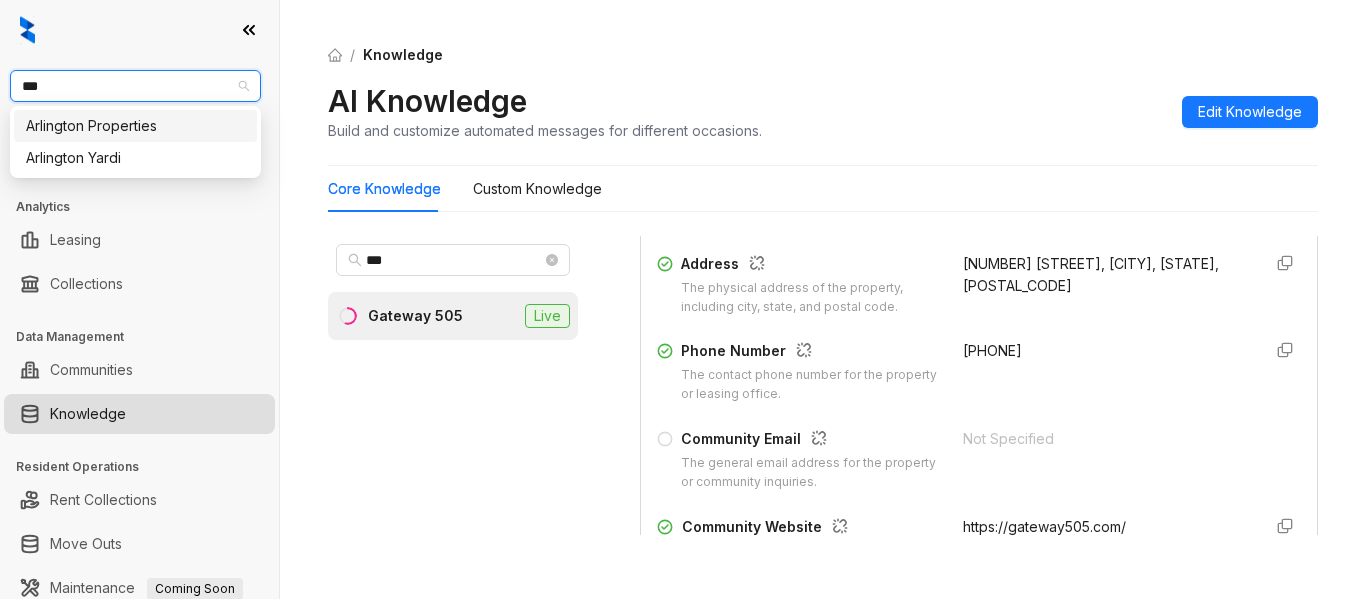 click on "Arlington Properties" at bounding box center [135, 126] 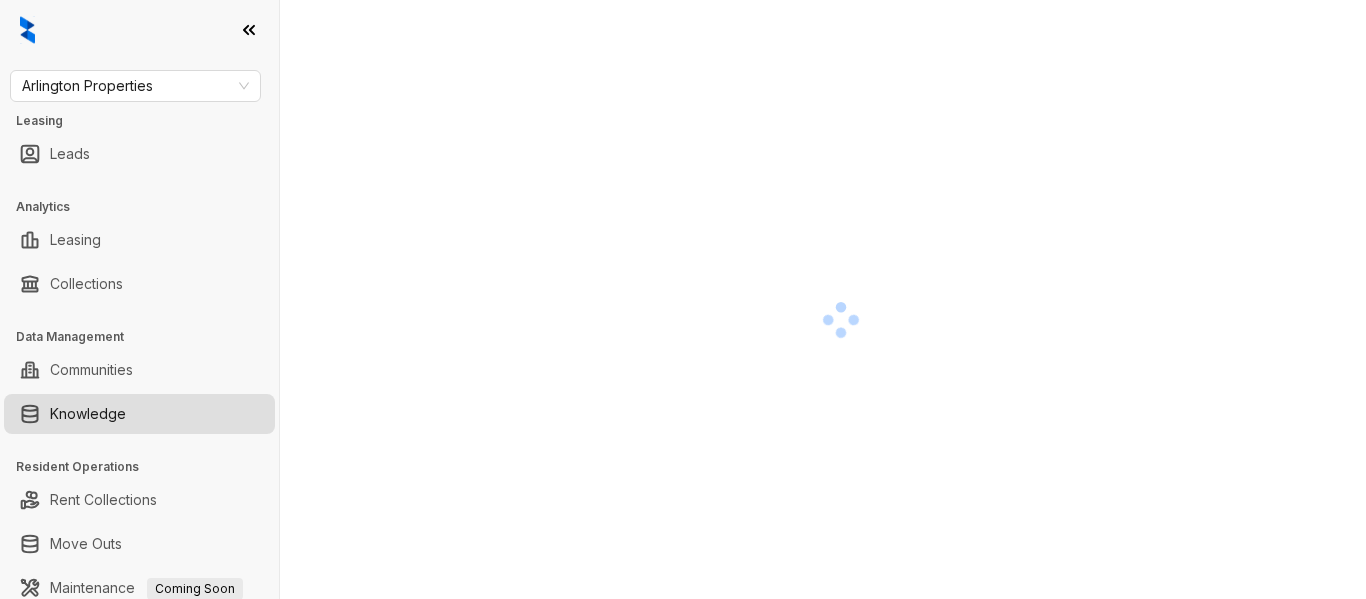 scroll, scrollTop: 0, scrollLeft: 0, axis: both 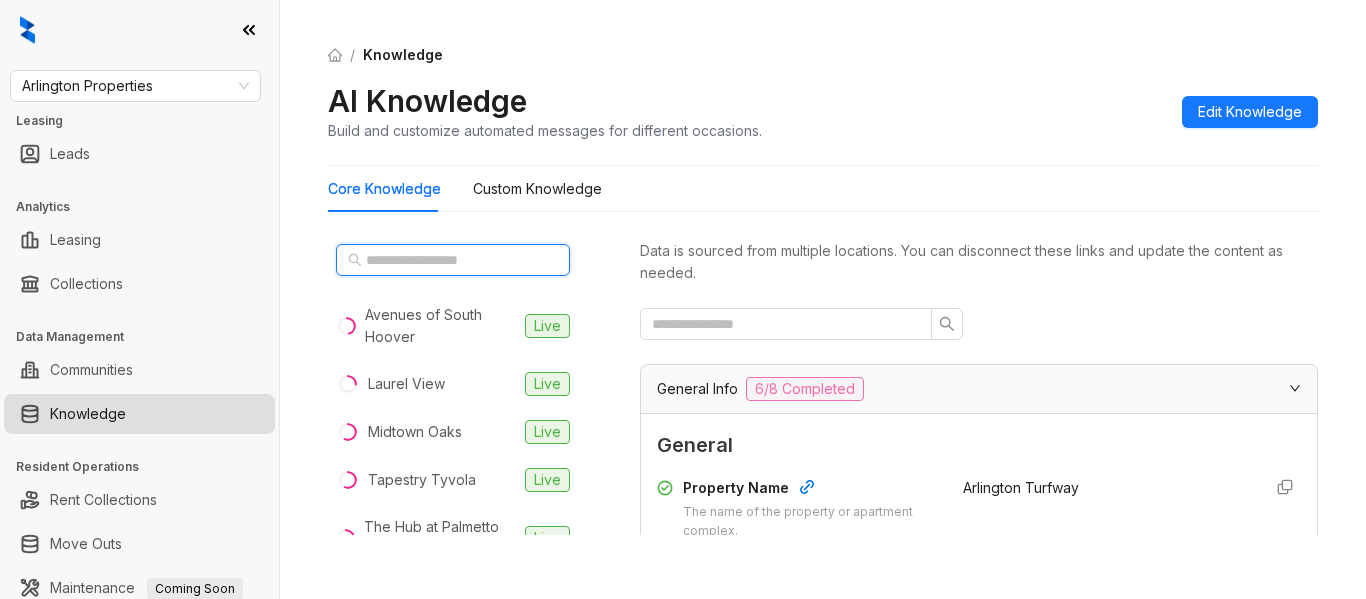 click at bounding box center (454, 260) 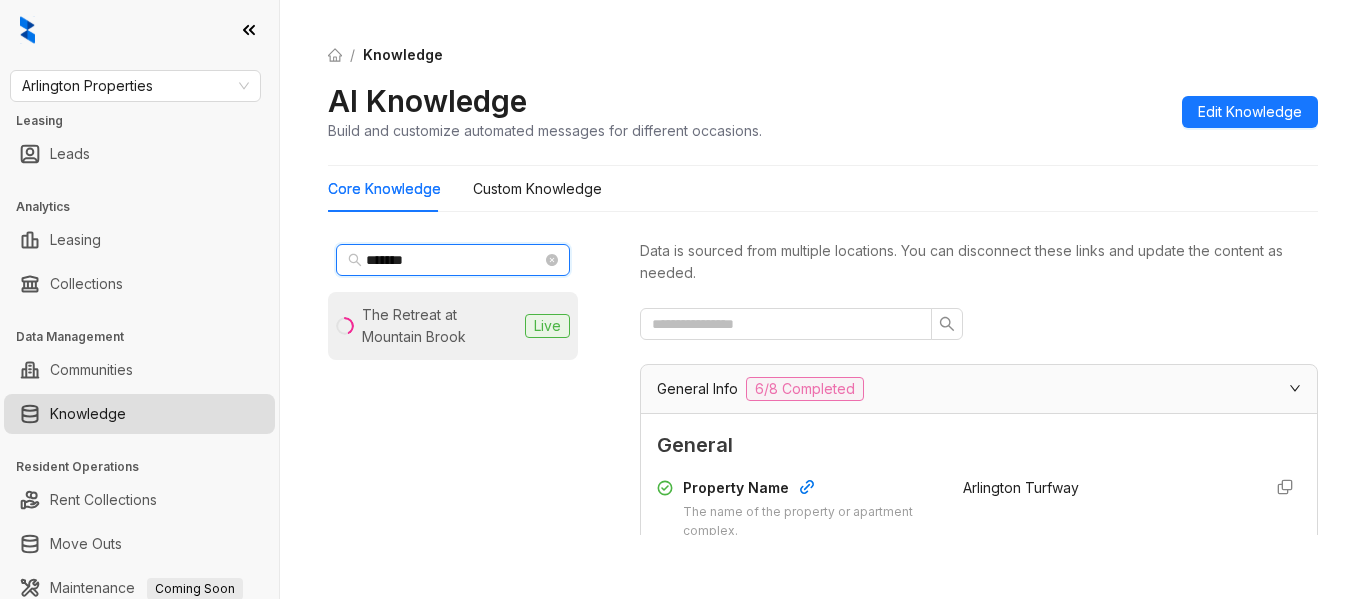type on "*******" 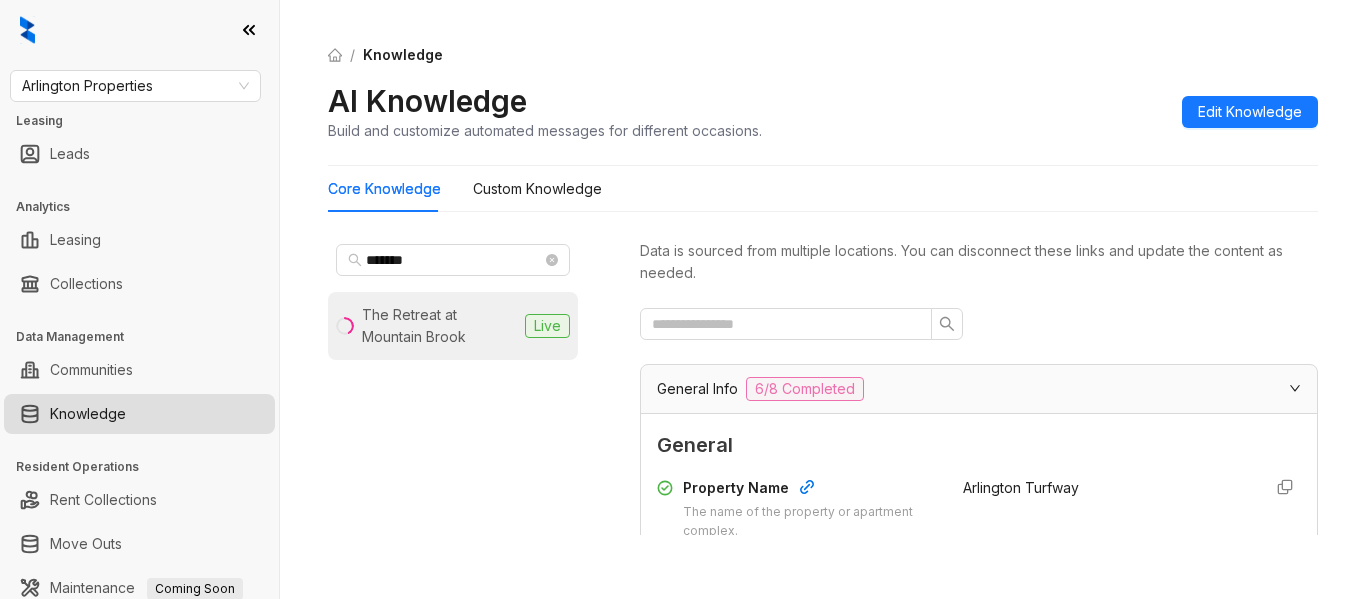 click on "The Retreat at Mountain Brook" at bounding box center (439, 326) 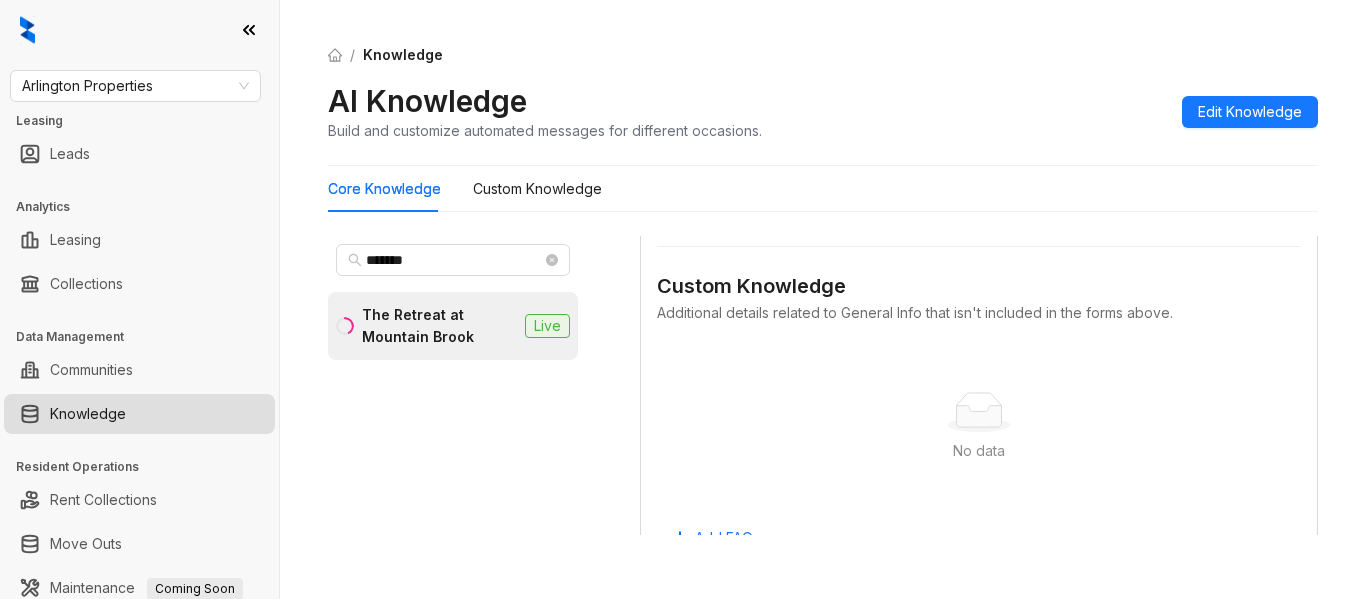 scroll, scrollTop: 1400, scrollLeft: 0, axis: vertical 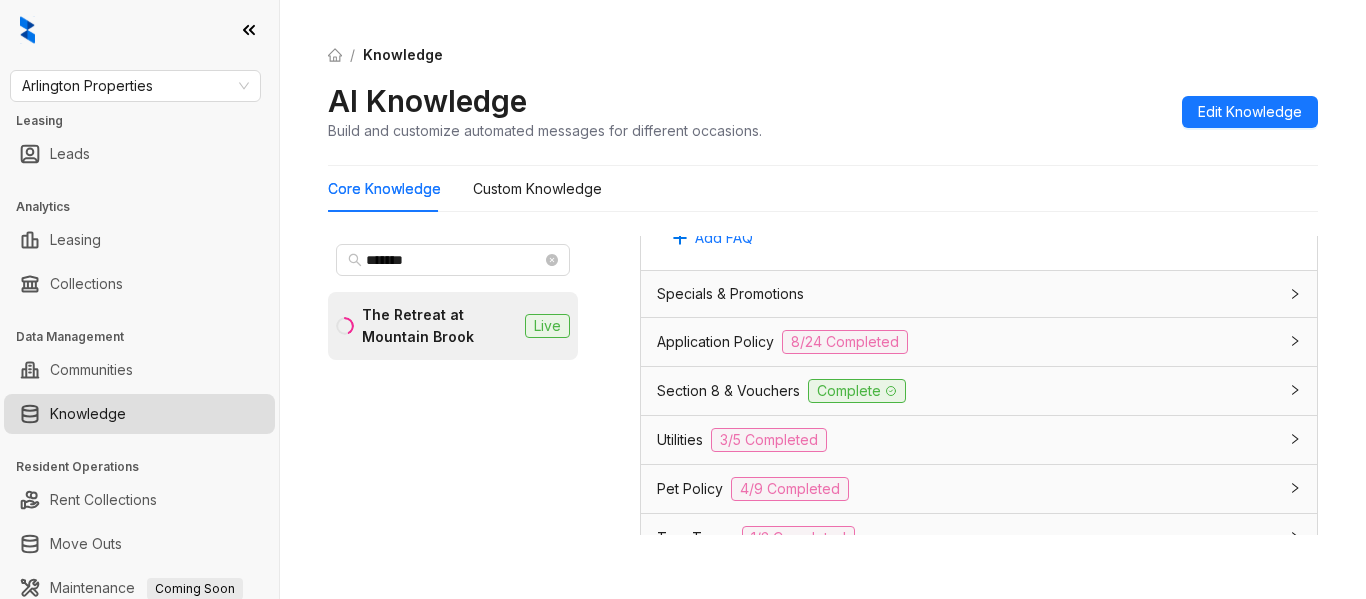 click on "Application Policy" at bounding box center (715, 342) 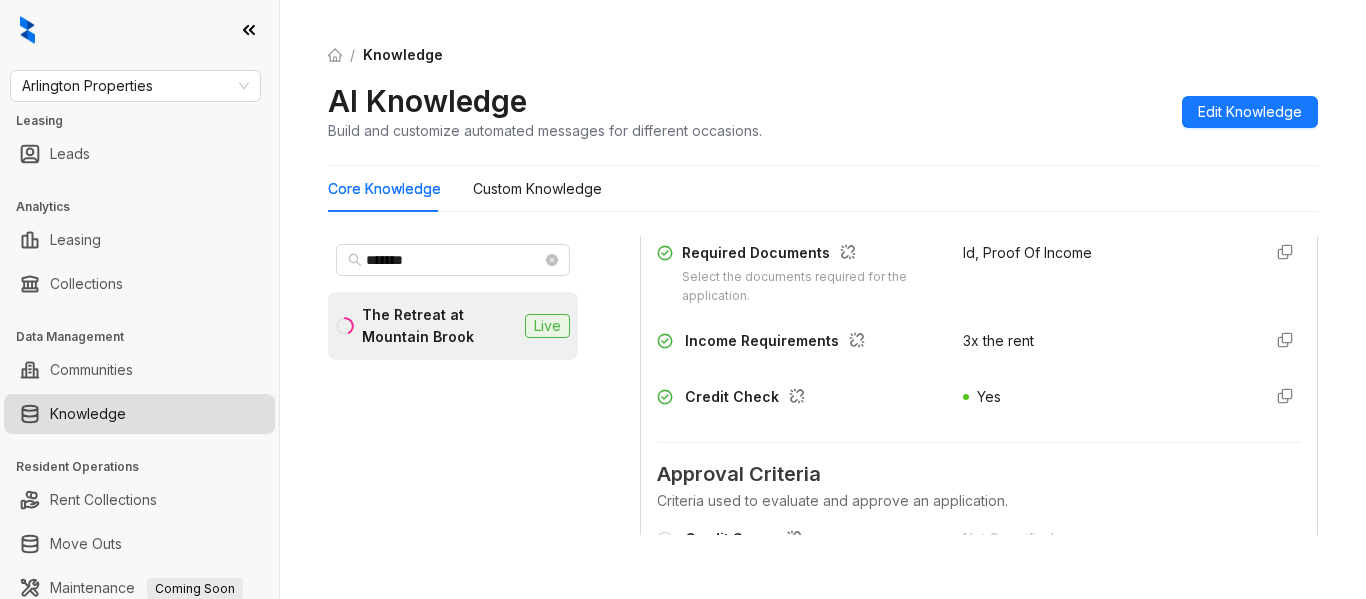 scroll, scrollTop: 1700, scrollLeft: 0, axis: vertical 